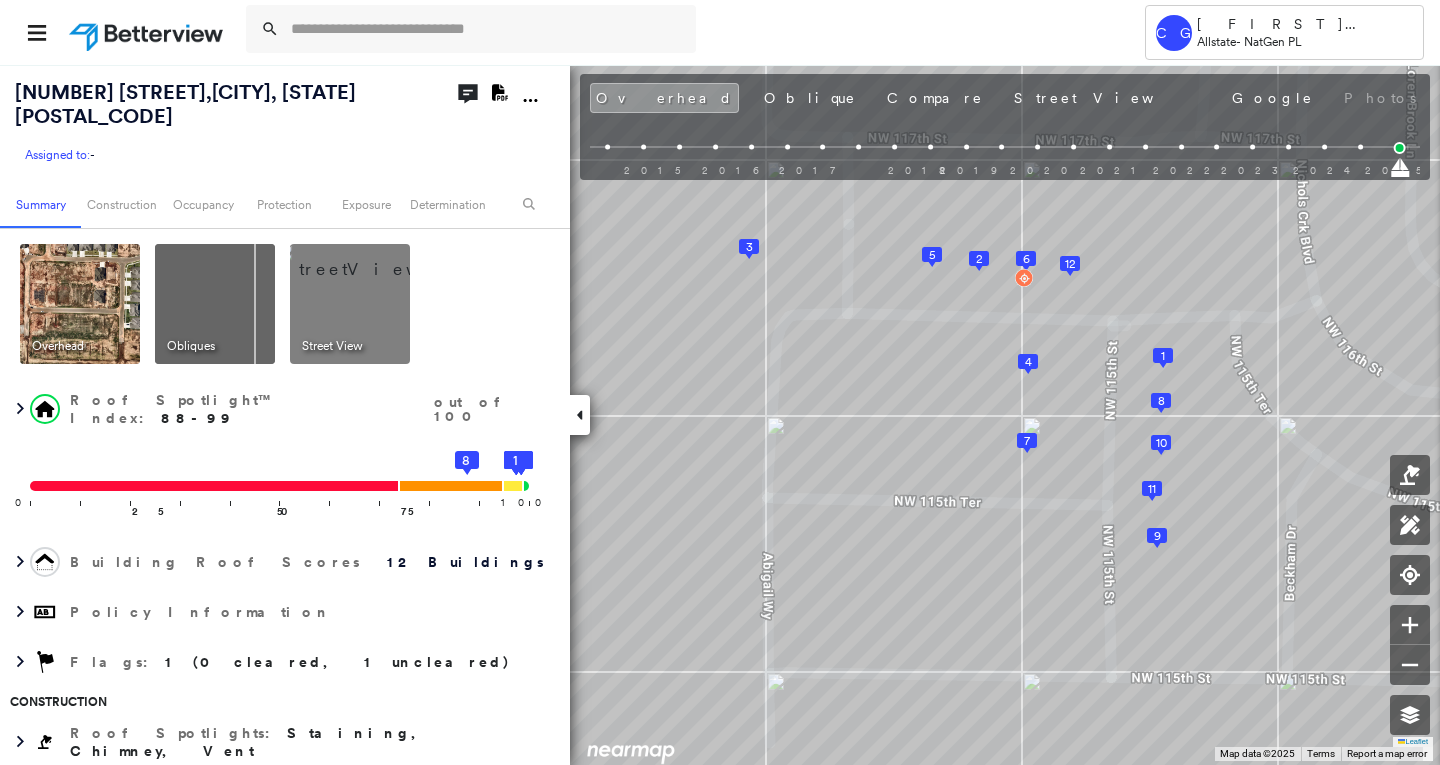 scroll, scrollTop: 0, scrollLeft: 0, axis: both 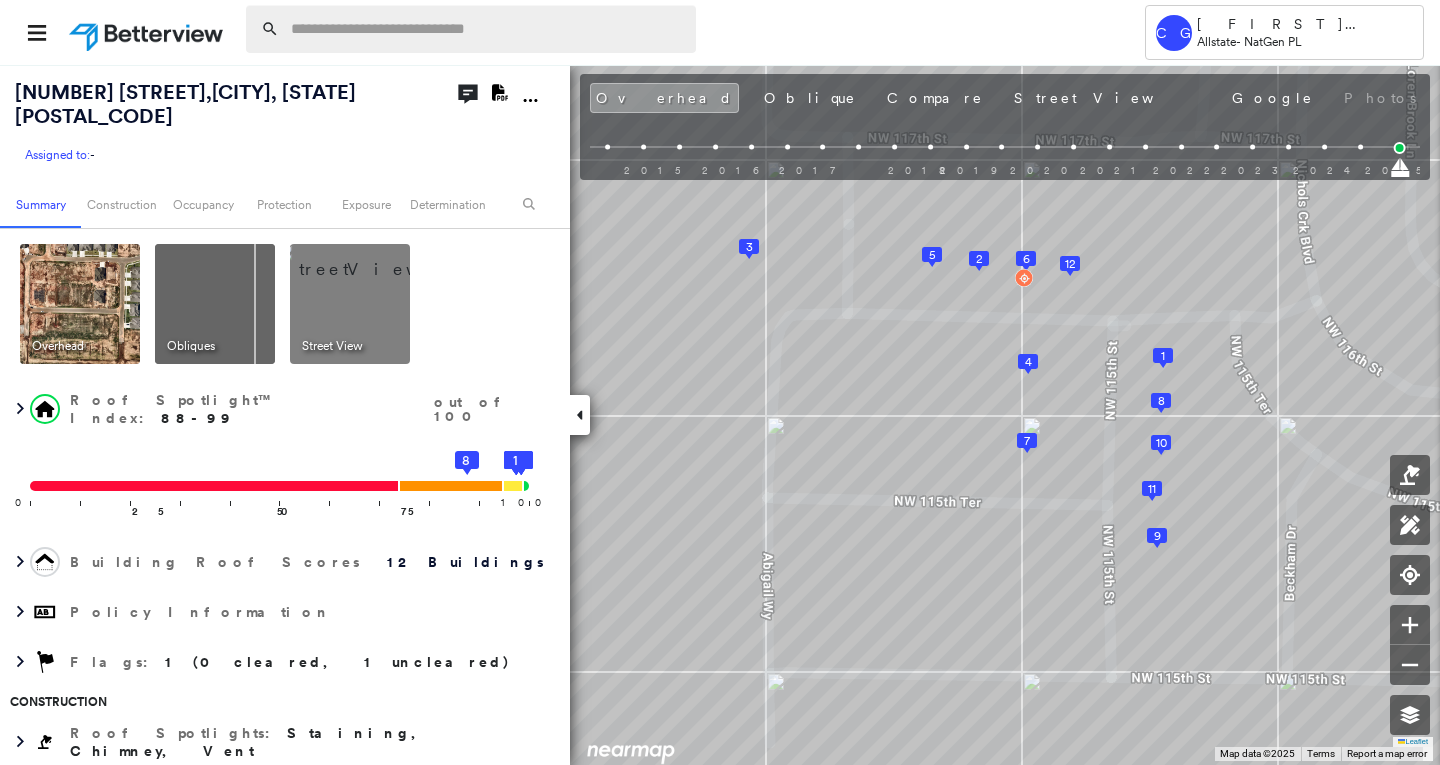 click at bounding box center (487, 29) 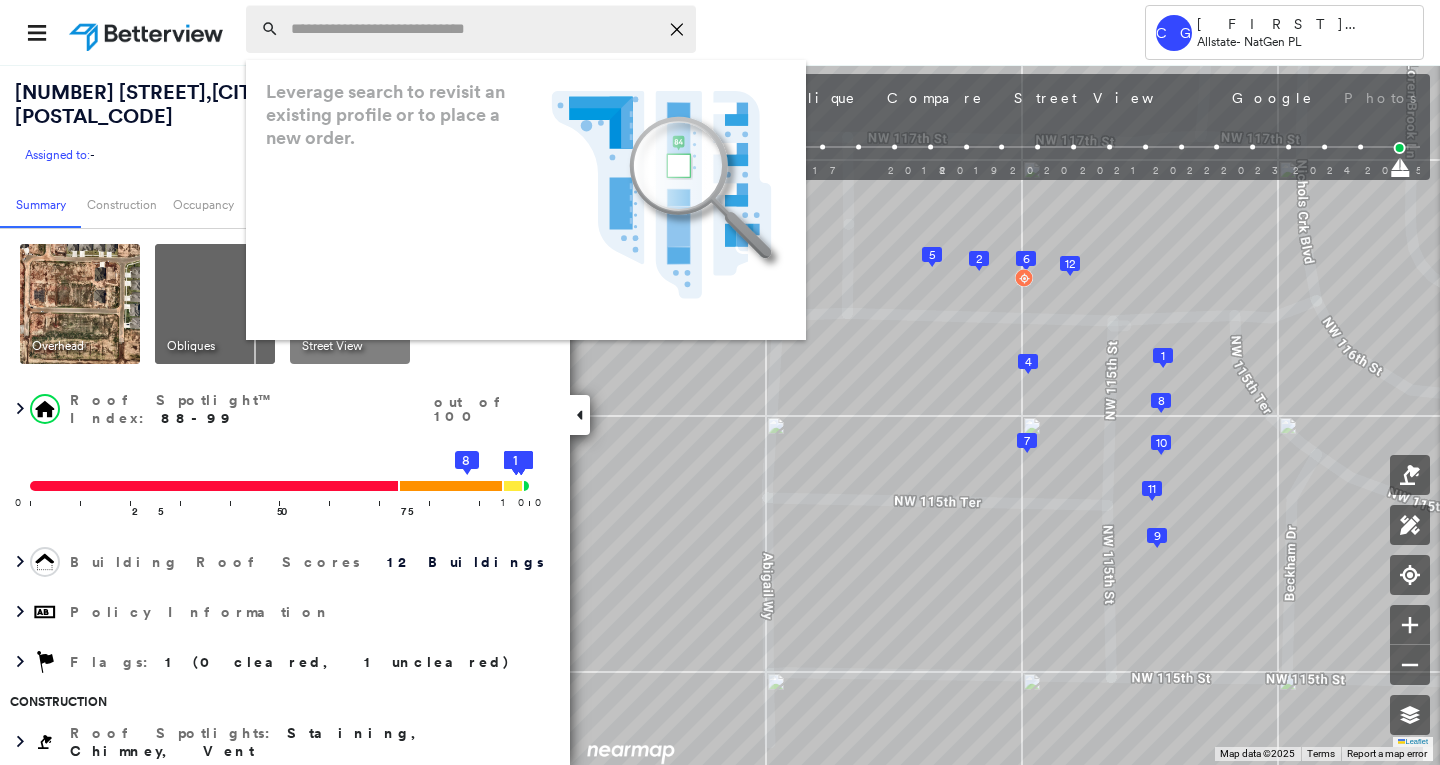 click at bounding box center [474, 29] 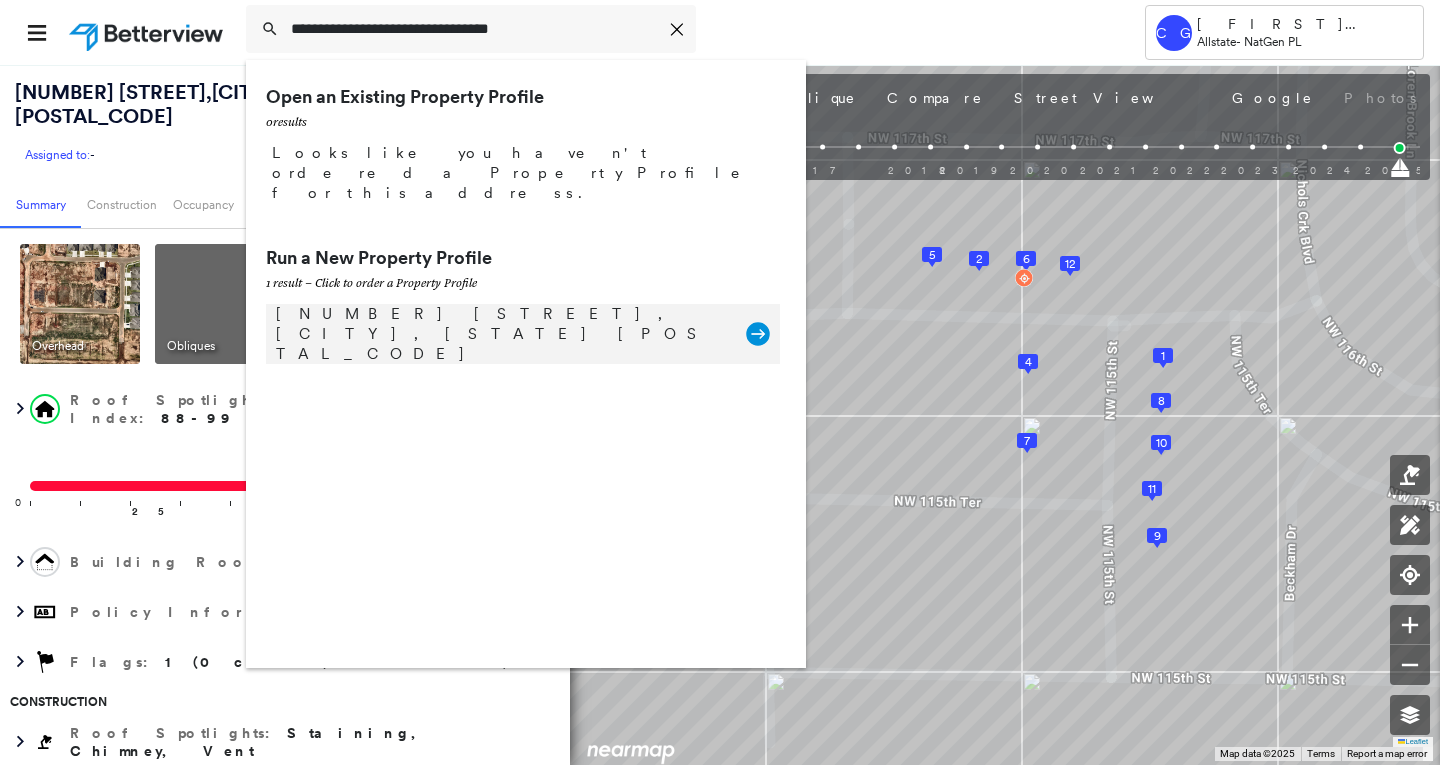 type on "**********" 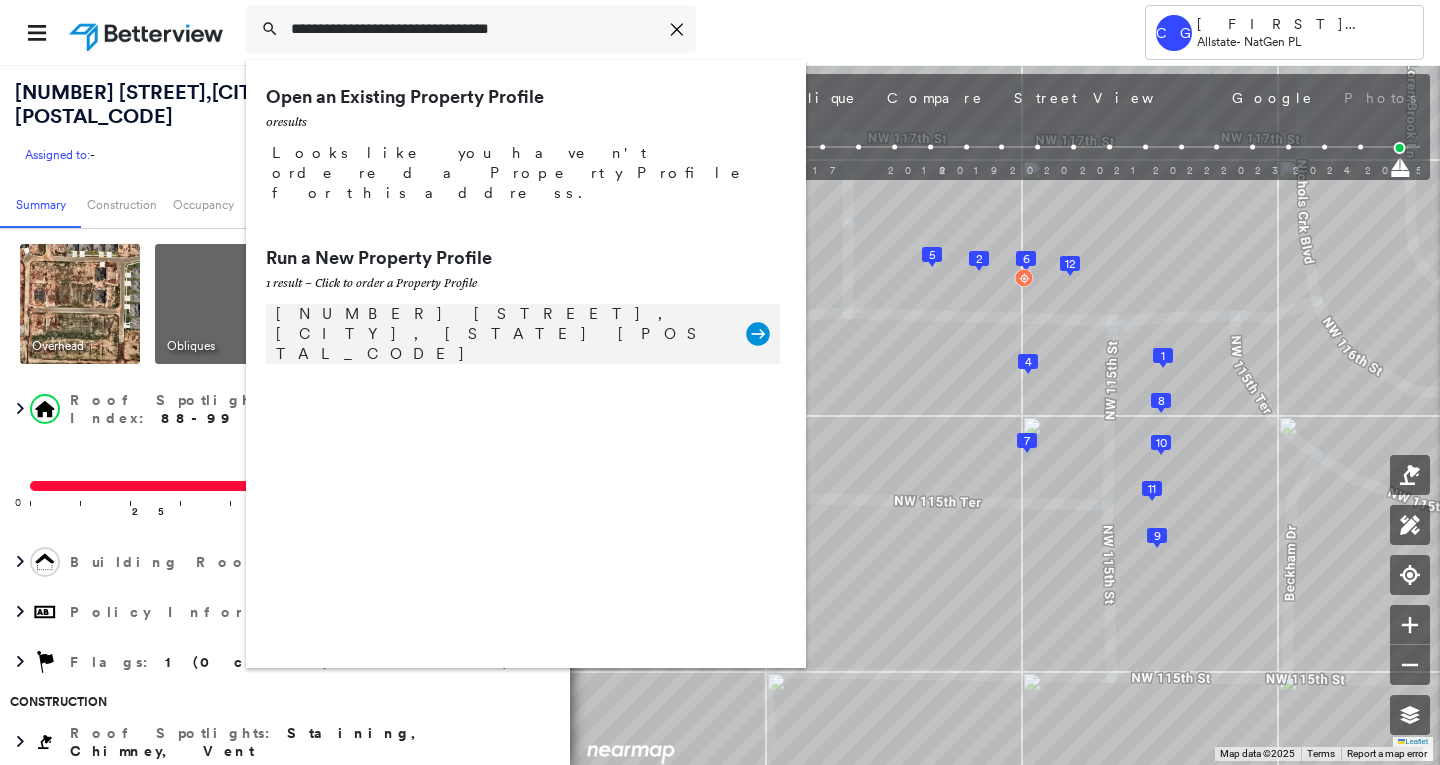 click on "[NUMBER] [STREET], [CITY], [STATE] [POSTAL_CODE]" at bounding box center (501, 334) 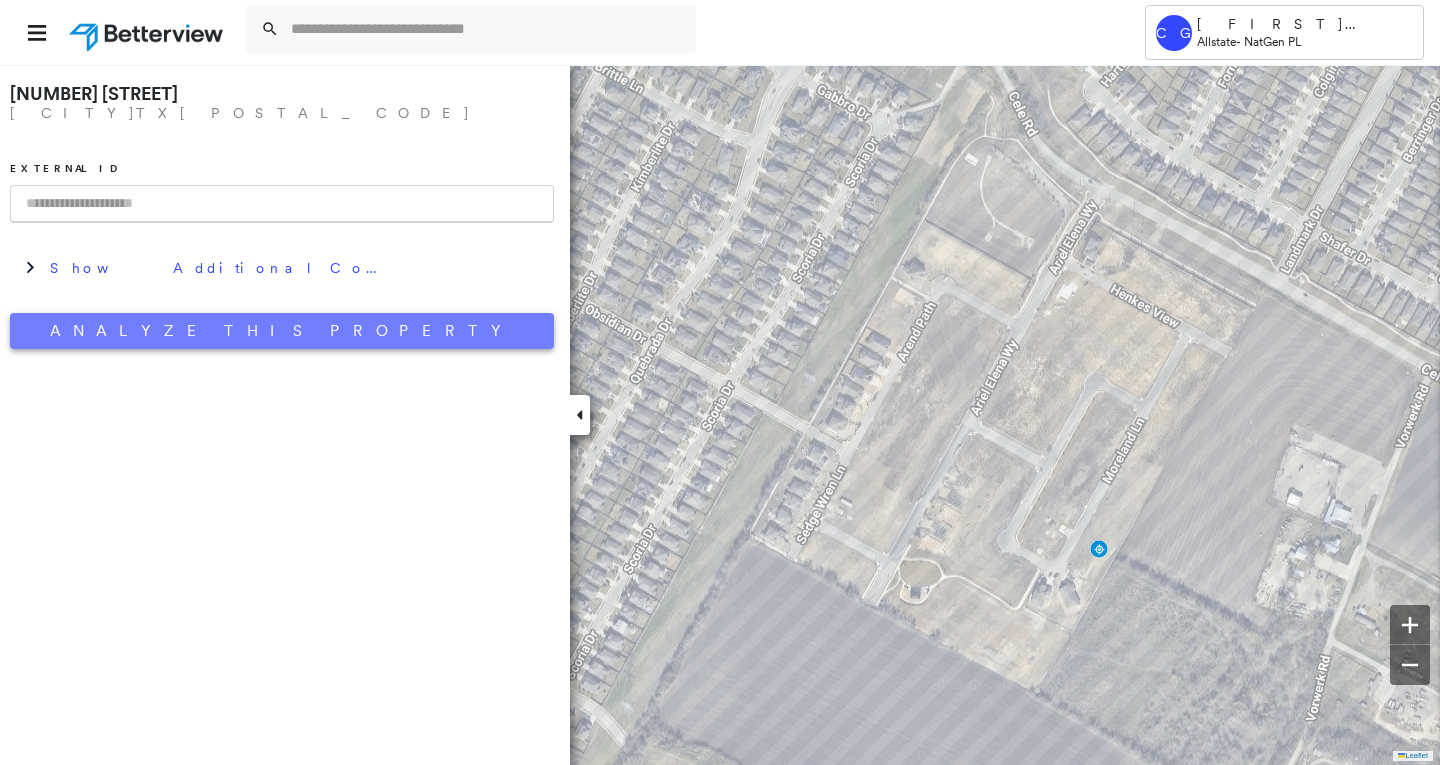 click on "Analyze This Property" at bounding box center (282, 331) 